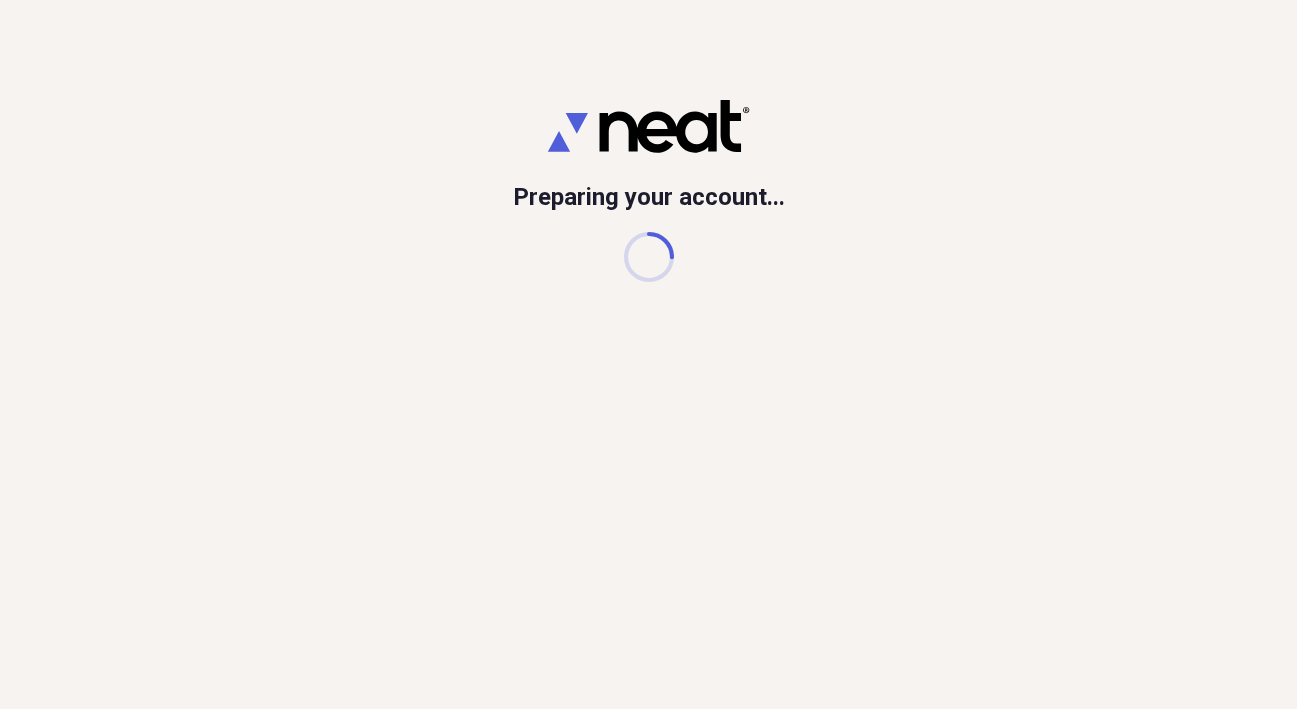 scroll, scrollTop: 0, scrollLeft: 0, axis: both 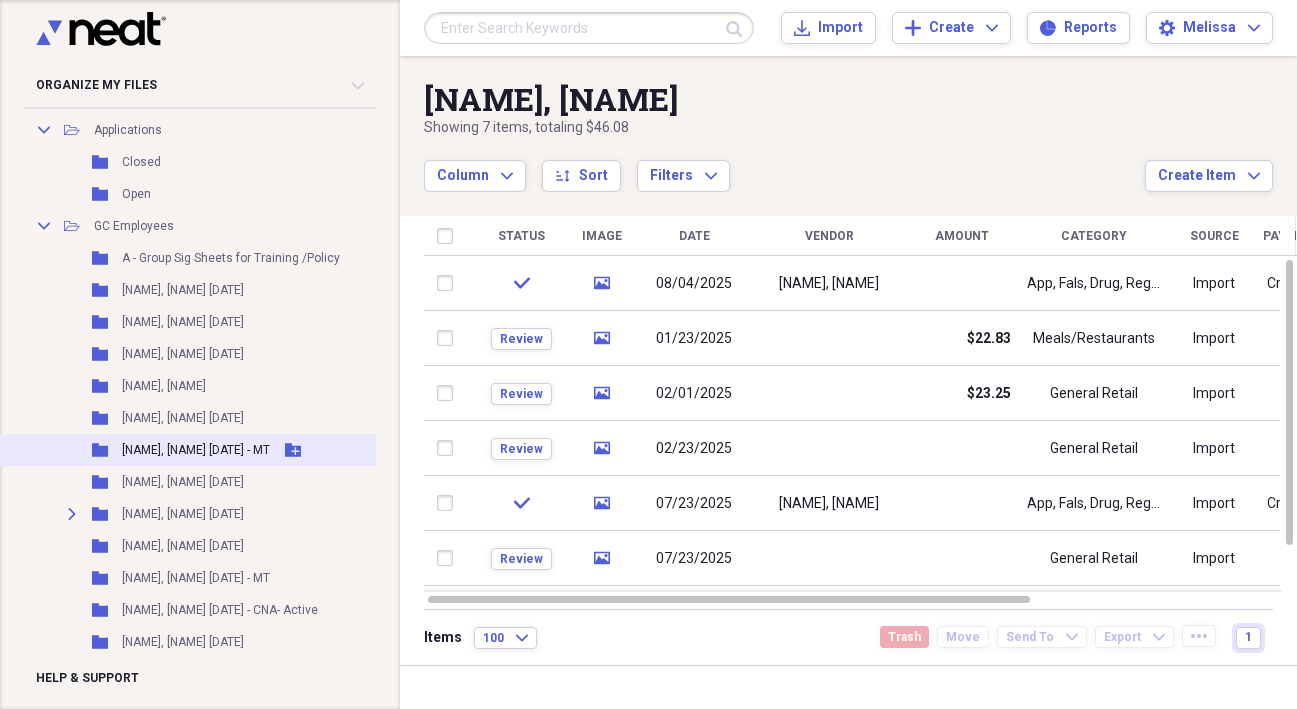 click on "[NAME], [NAME] [DATE] - MT" at bounding box center [196, 450] 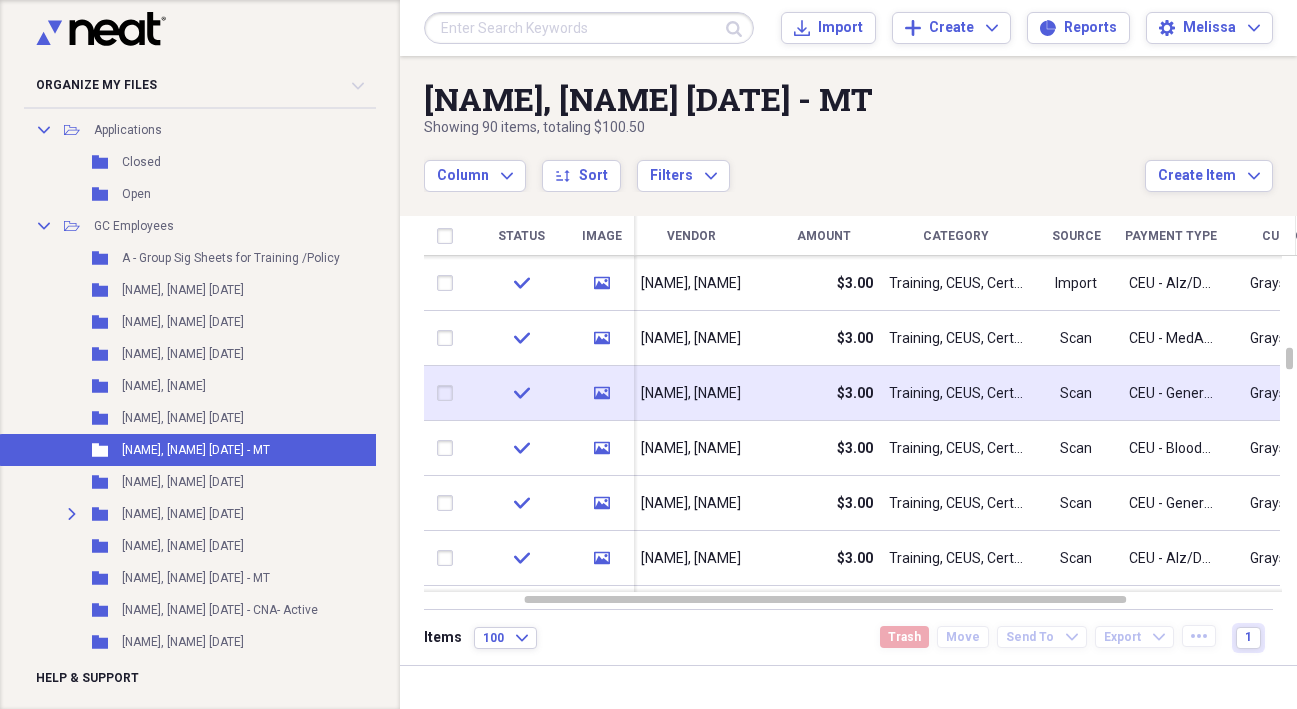 click on "Training, CEUS, Certs, LHPS, Skills Checklists" at bounding box center [956, 393] 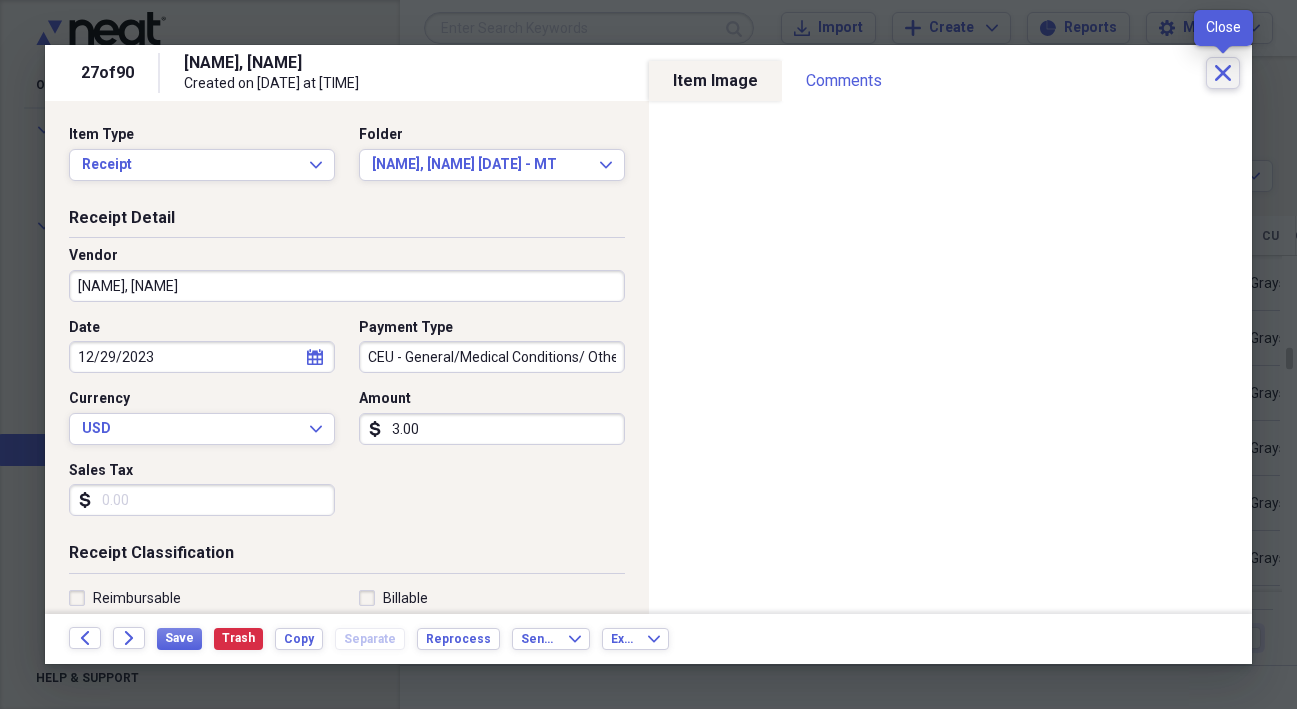 click on "Close" at bounding box center [1223, 73] 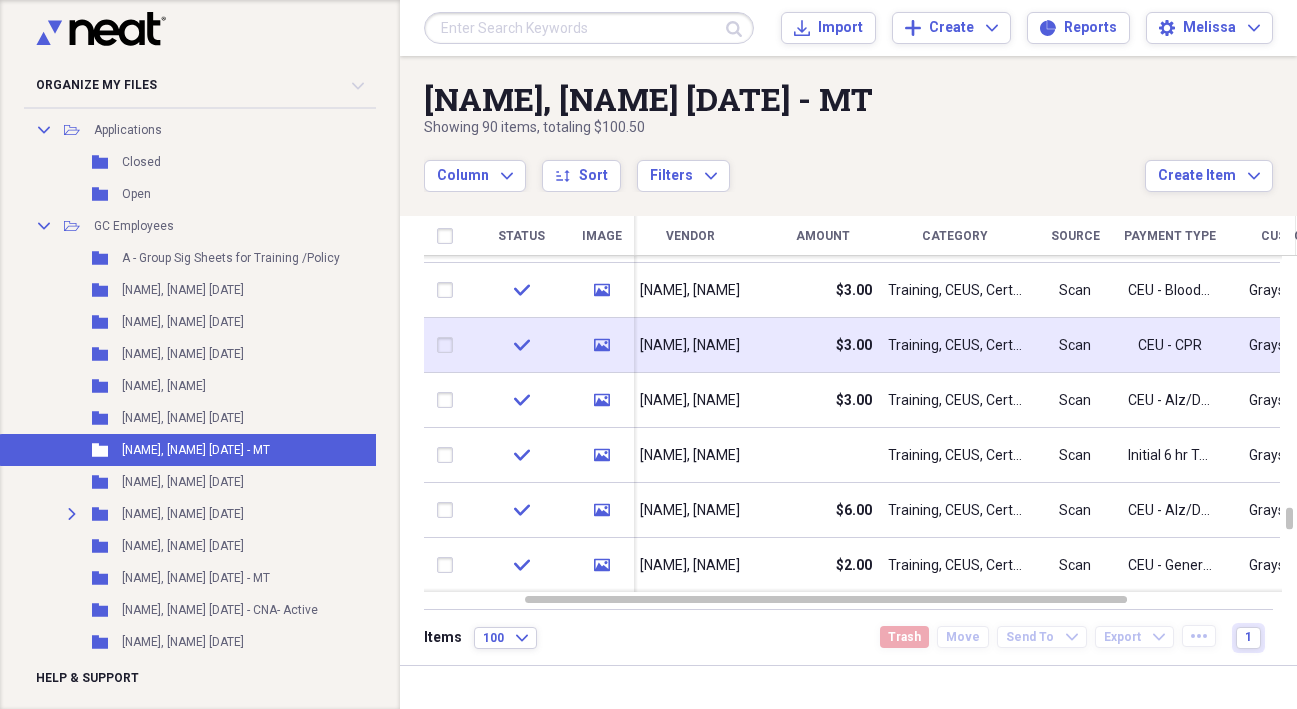click on "CEU - CPR" at bounding box center [1170, 345] 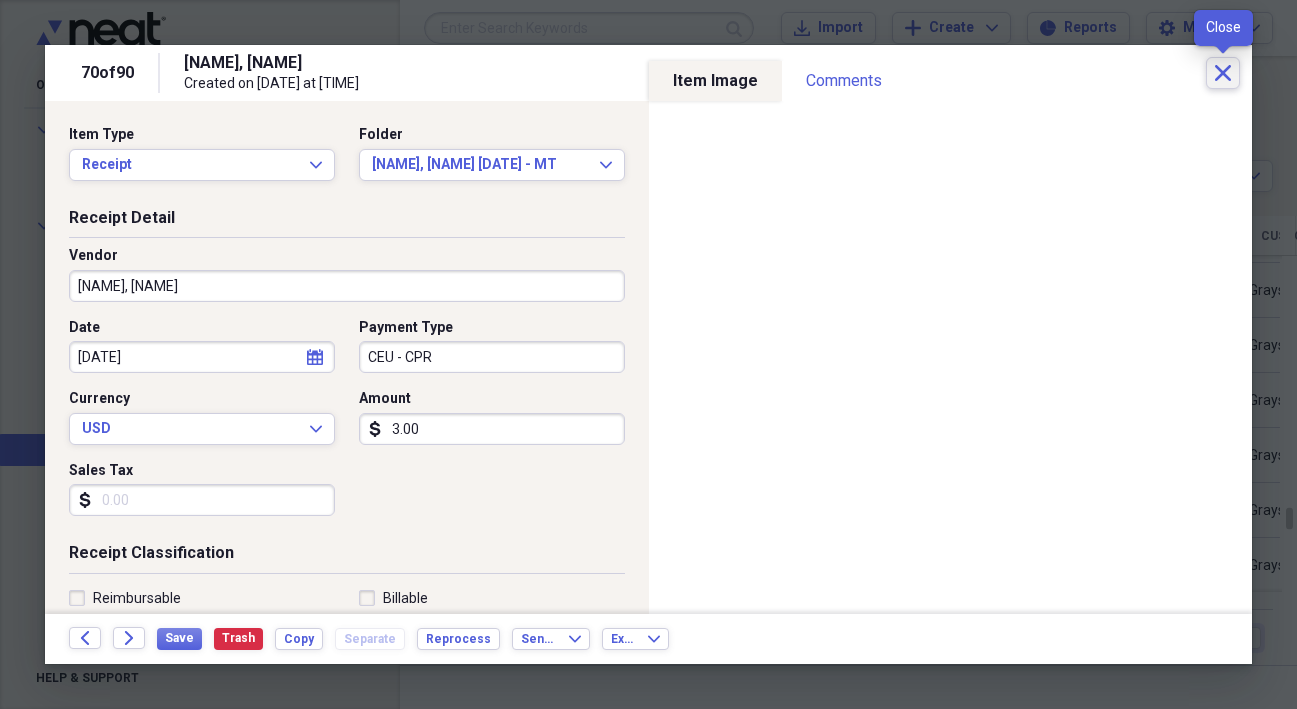 click on "Close" at bounding box center [1223, 73] 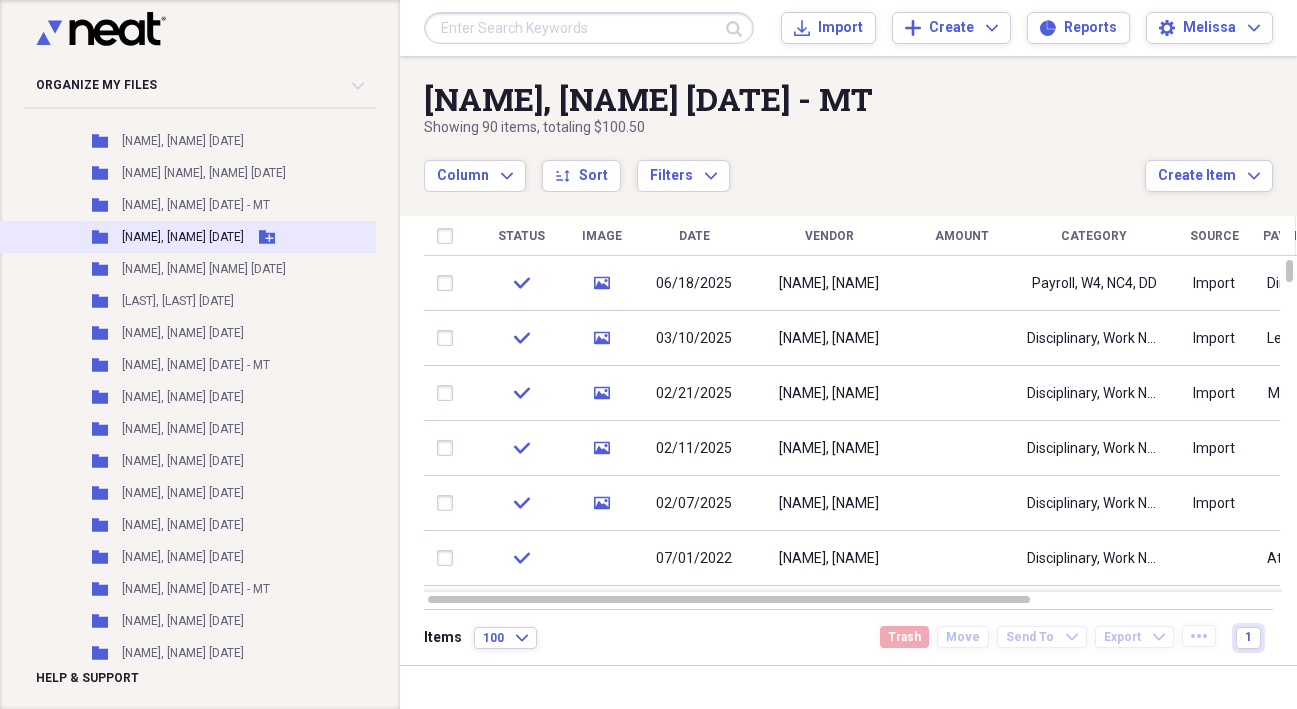 scroll, scrollTop: 794, scrollLeft: 0, axis: vertical 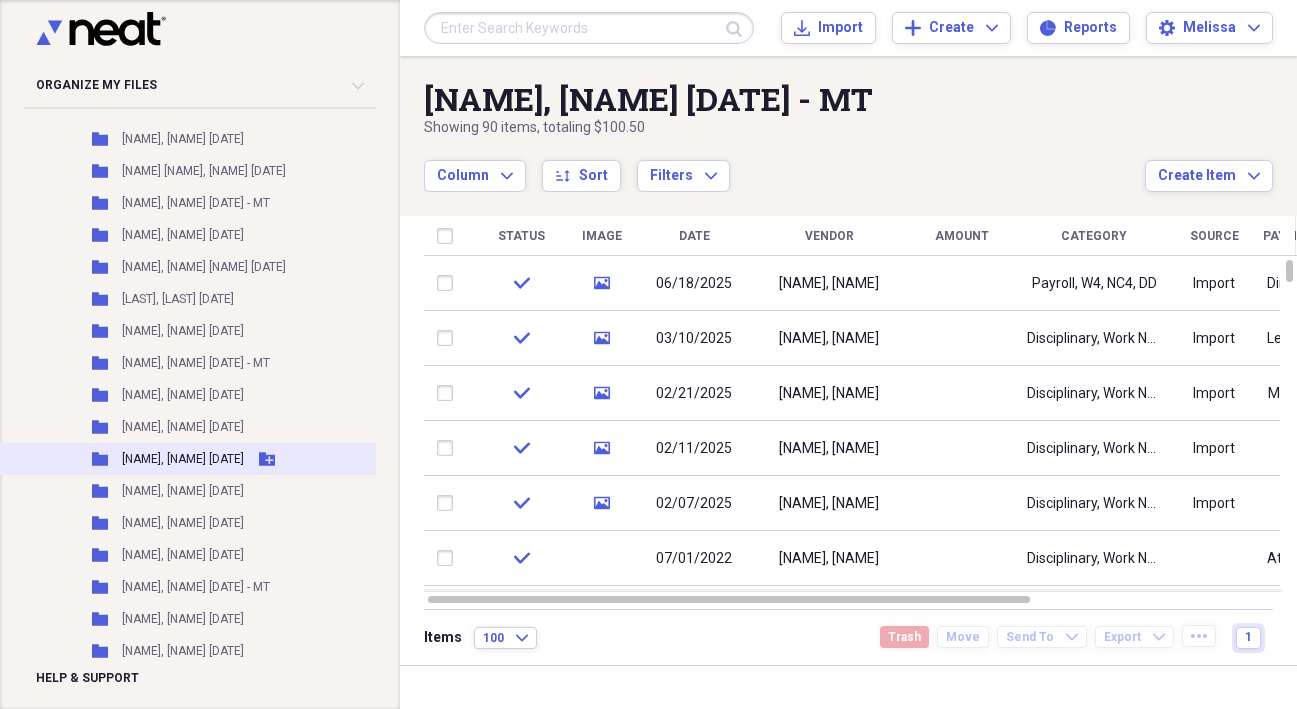 click on "Folder [NAME], [NAME] [DATE] Add Folder" at bounding box center (219, 459) 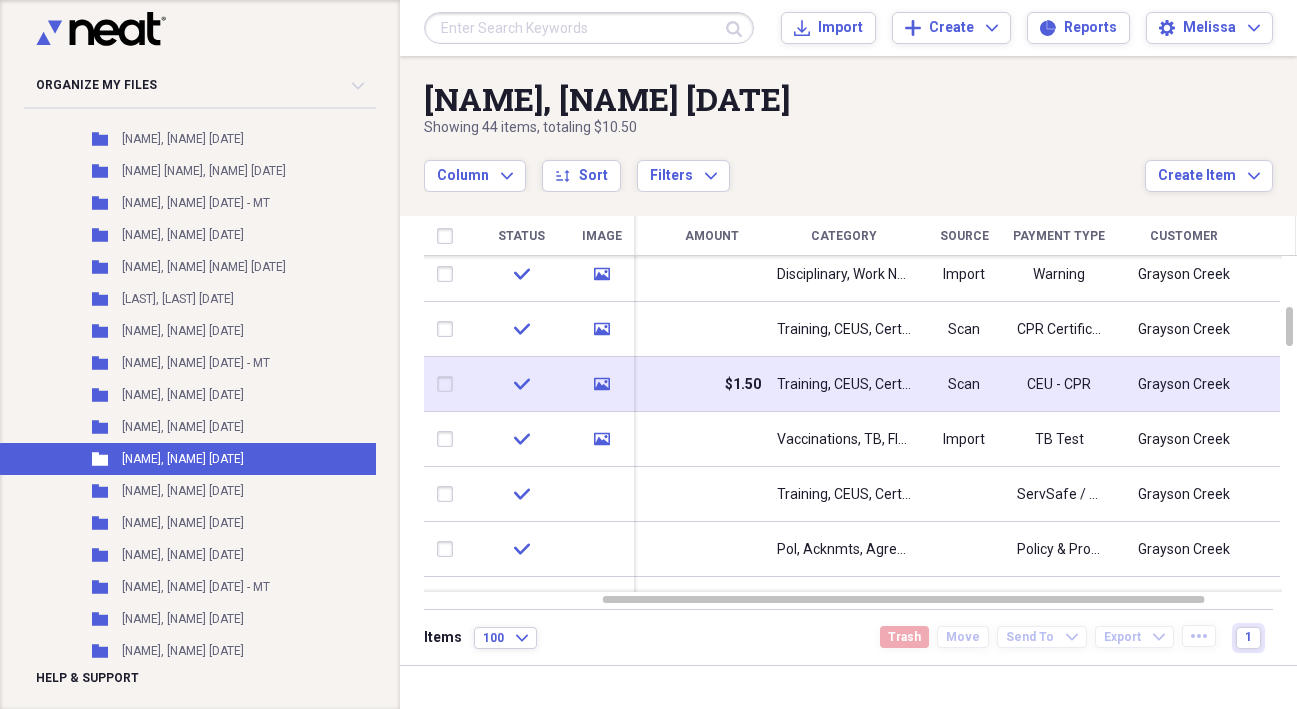 click on "Training, CEUS, Certs, LHPS, Skills Checklists" at bounding box center [844, 385] 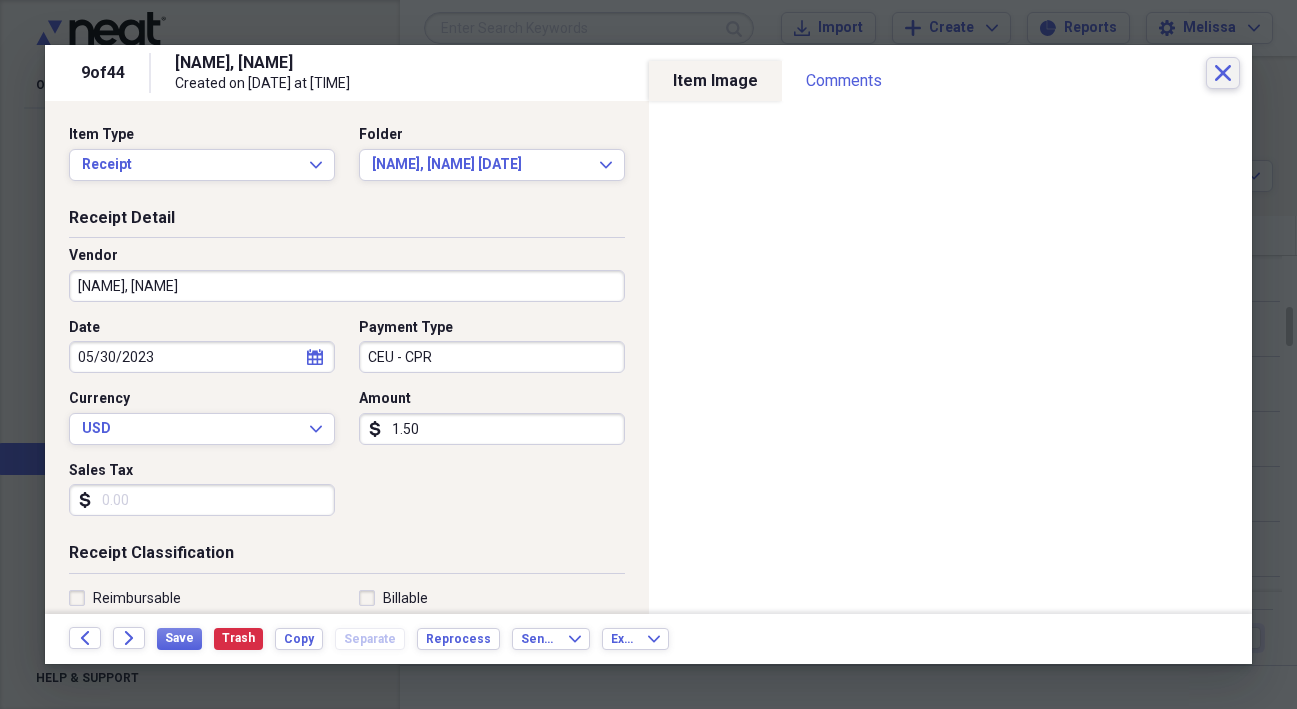 click on "Close" at bounding box center (1223, 73) 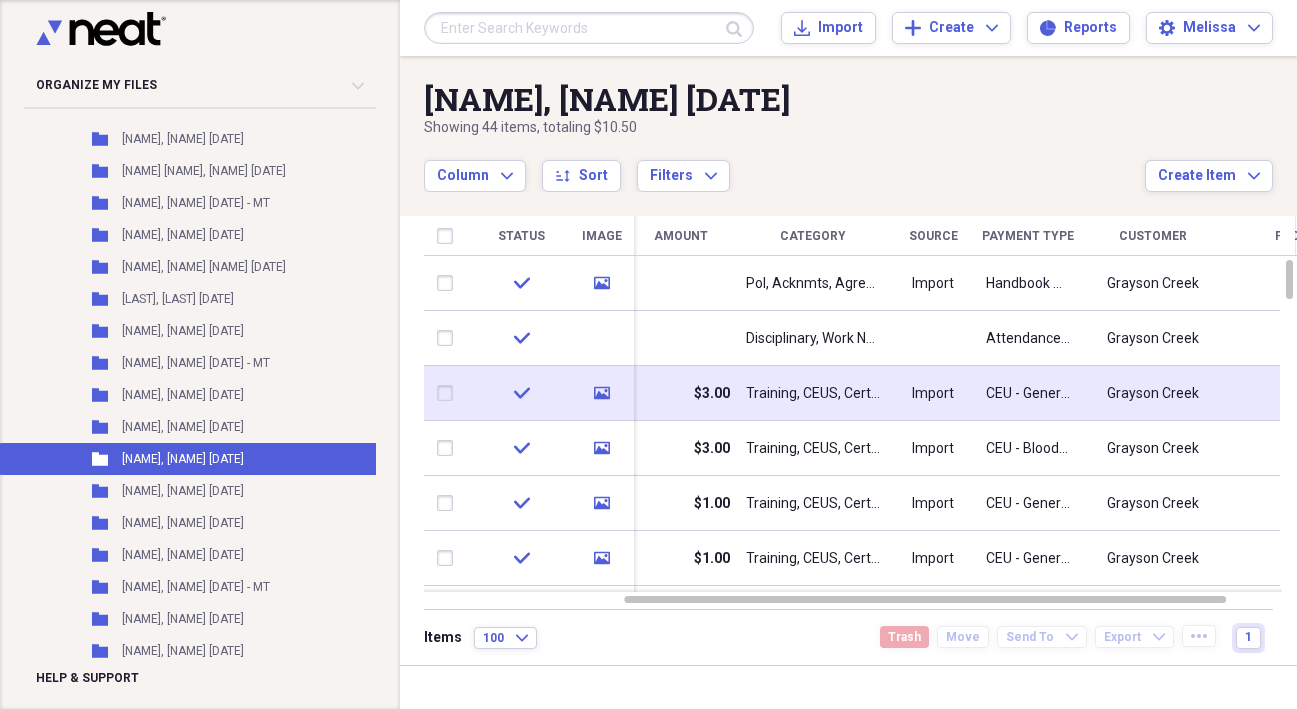click on "CEU - General/Medical Conditions/ Other" at bounding box center [1028, 393] 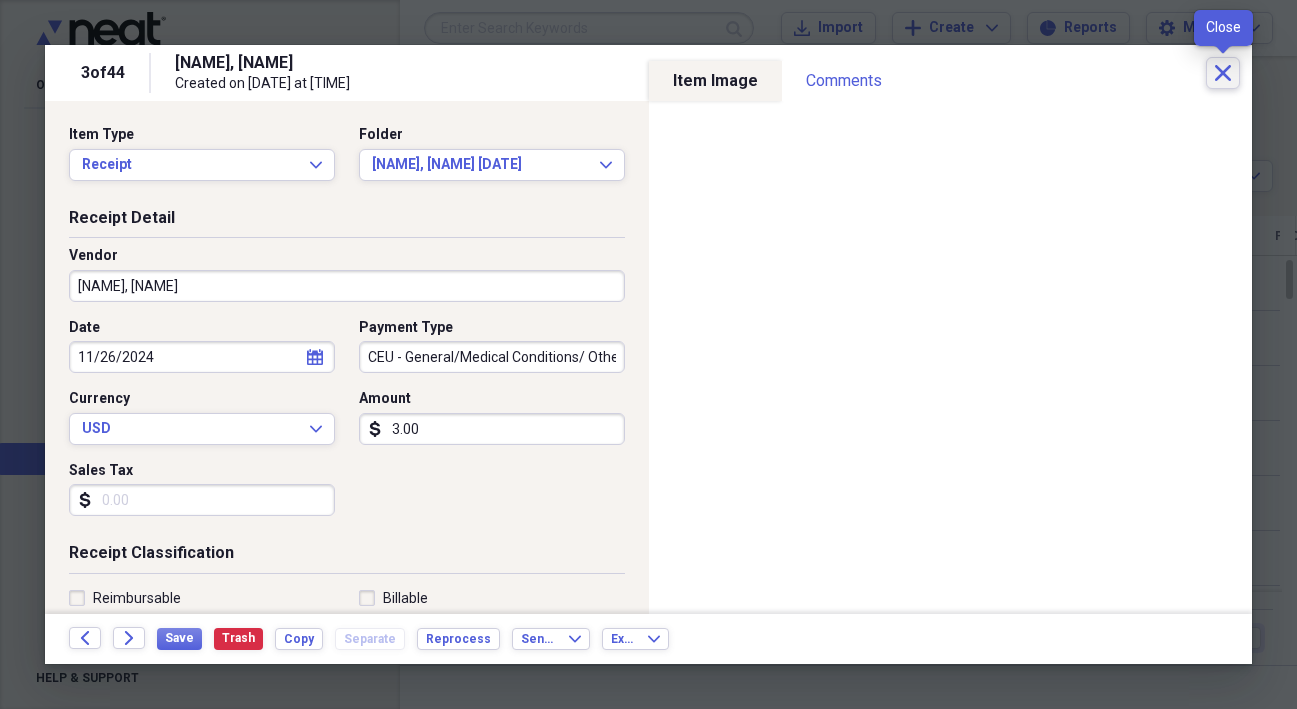 click on "Close" at bounding box center (1223, 73) 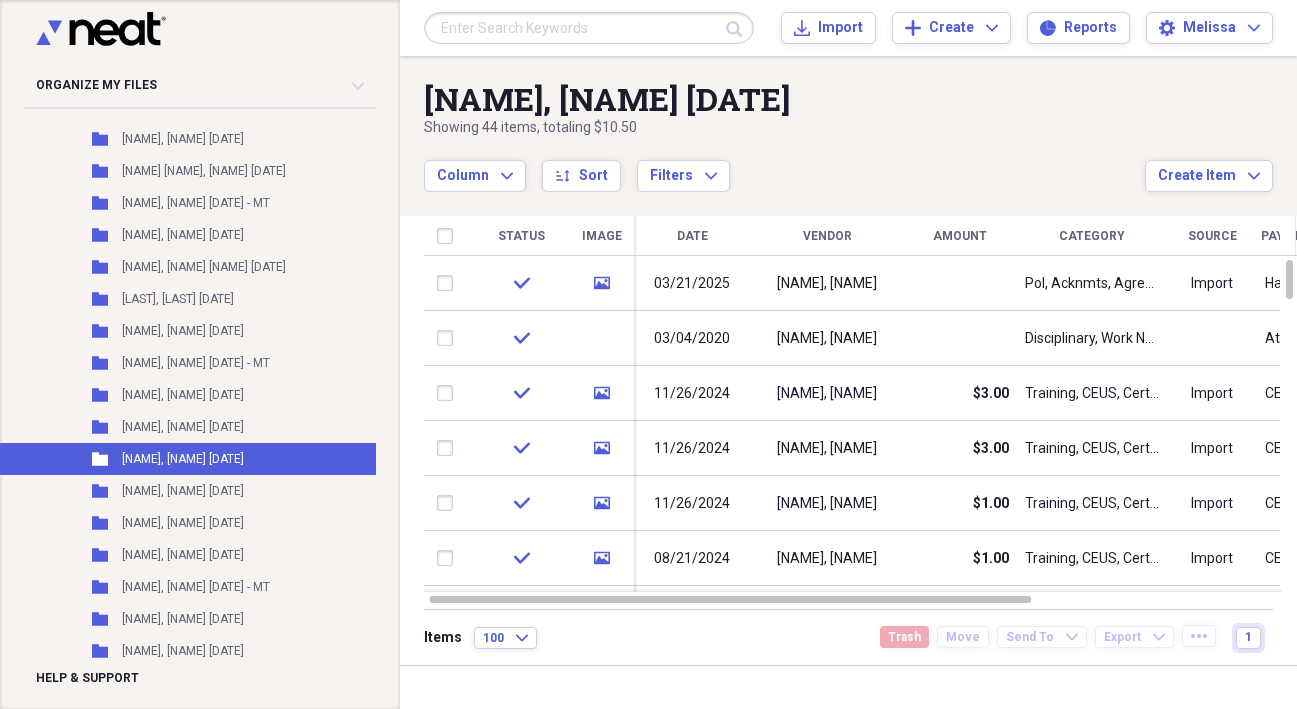 click on "Date" at bounding box center (692, 236) 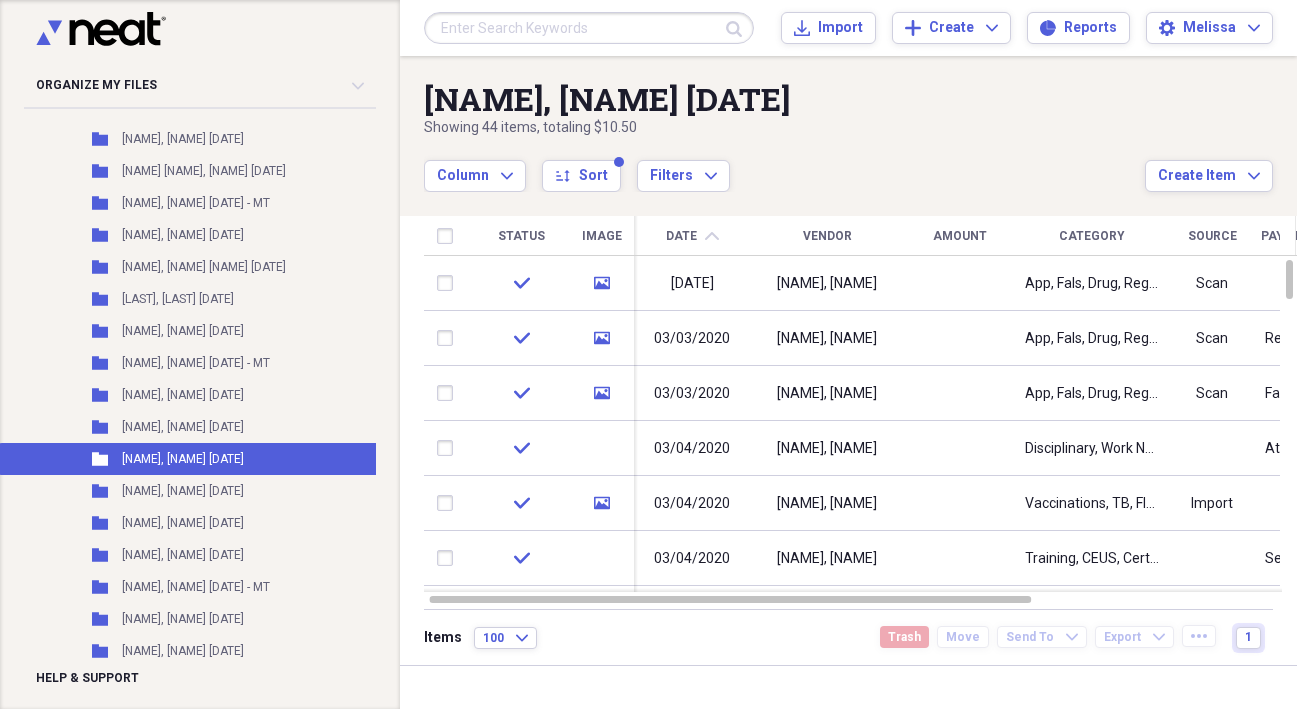 click on "Date chevron-up" at bounding box center (692, 236) 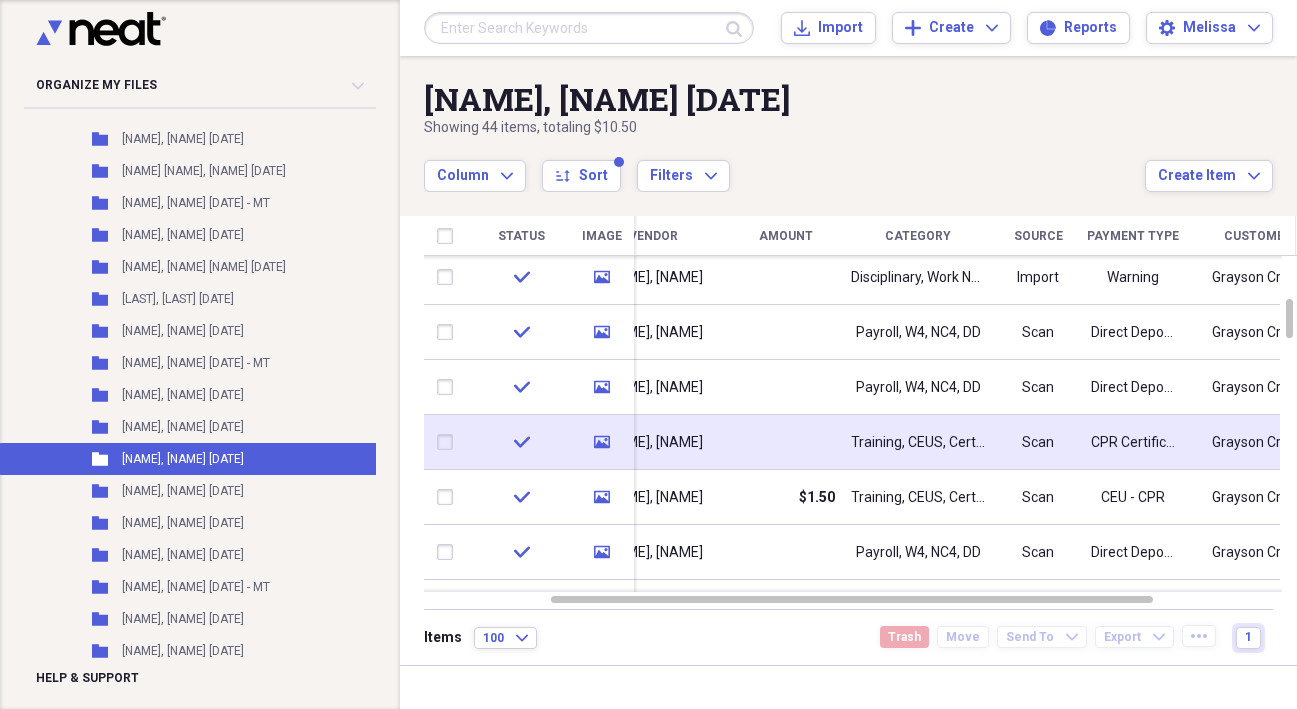 click on "Scan" at bounding box center (1038, 442) 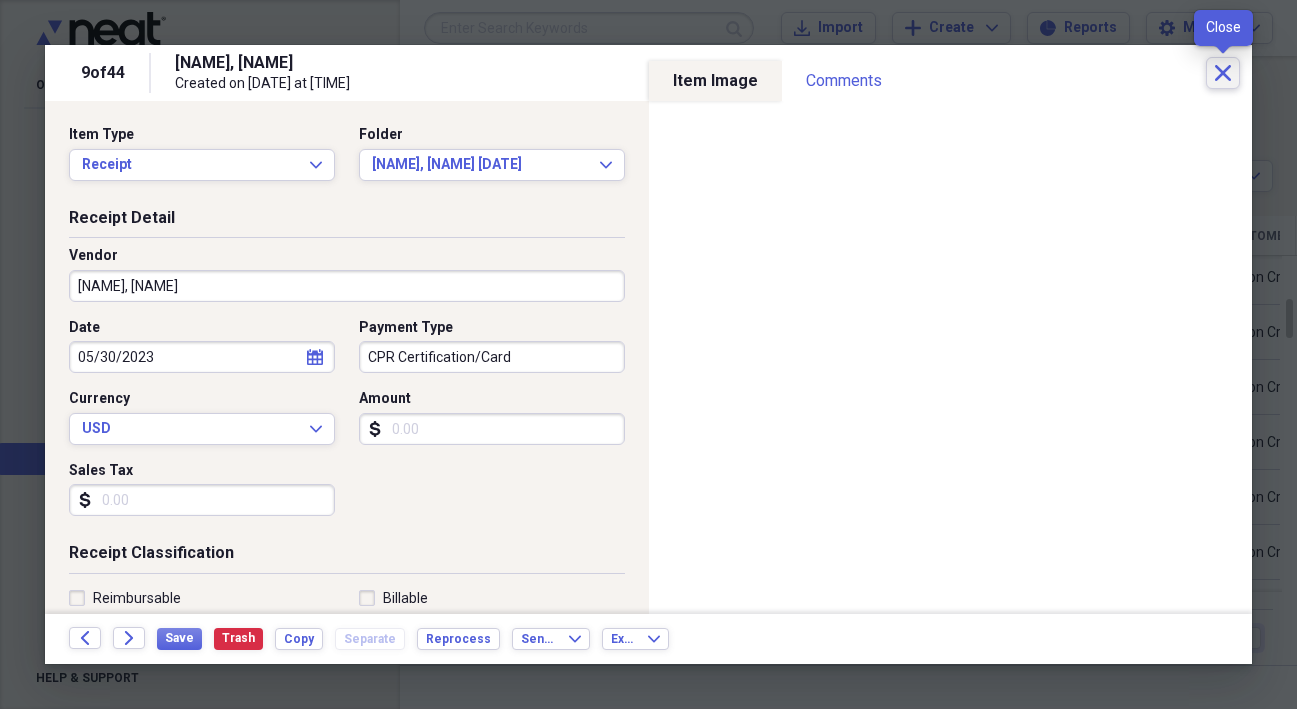 click on "Close" 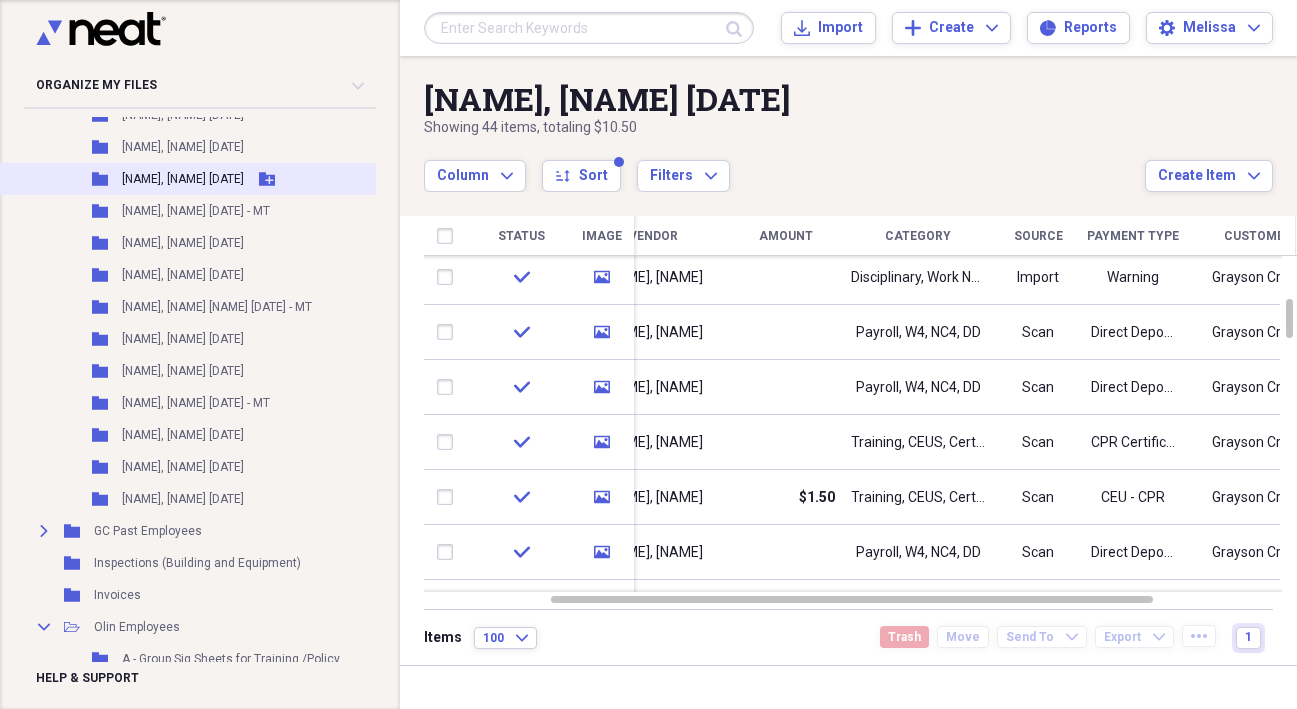 scroll, scrollTop: 1189, scrollLeft: 0, axis: vertical 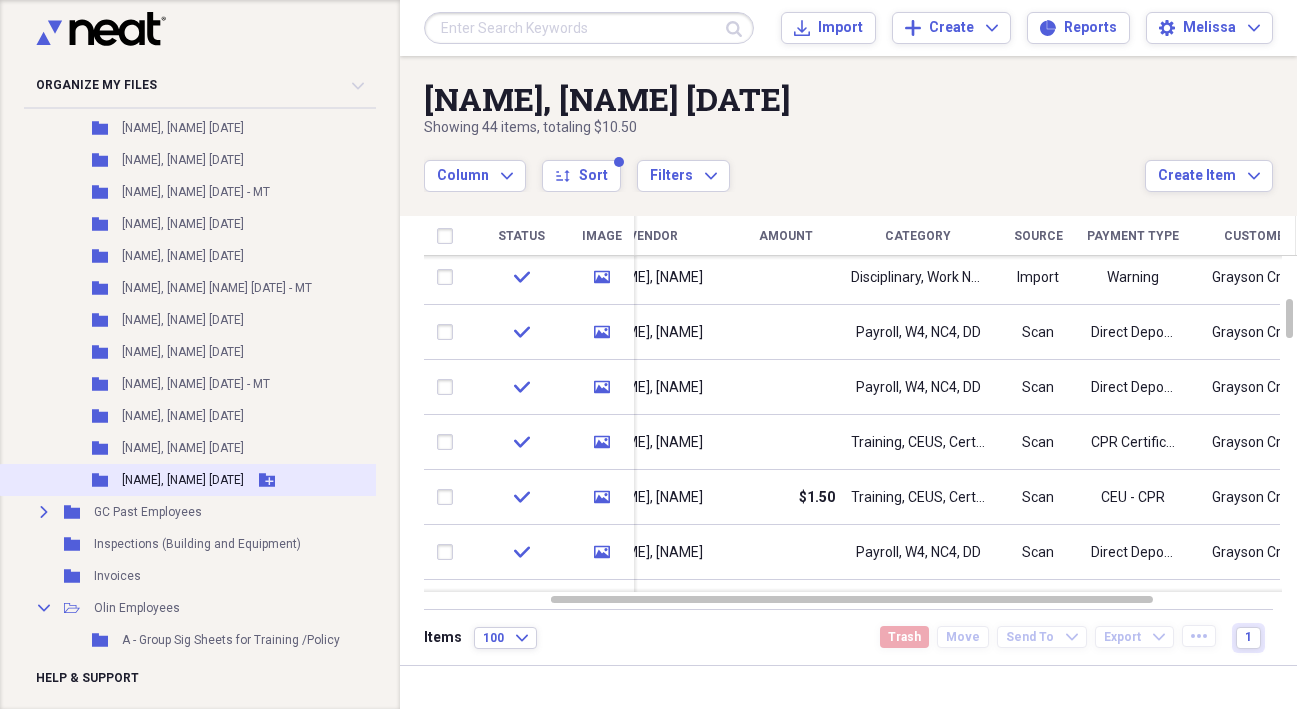 click on "Folder [NAME], [NAME] [DATE] Add Folder" at bounding box center [219, 480] 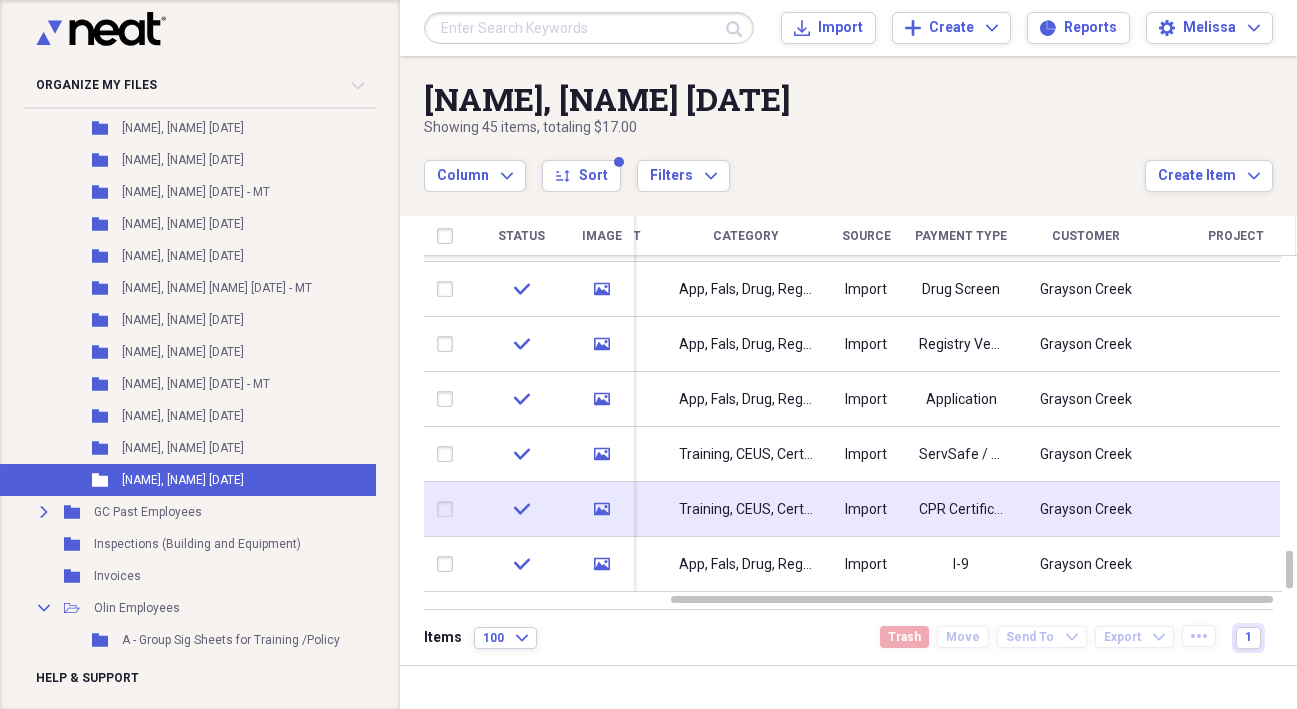 click on "CPR Certification/Card" at bounding box center (961, 510) 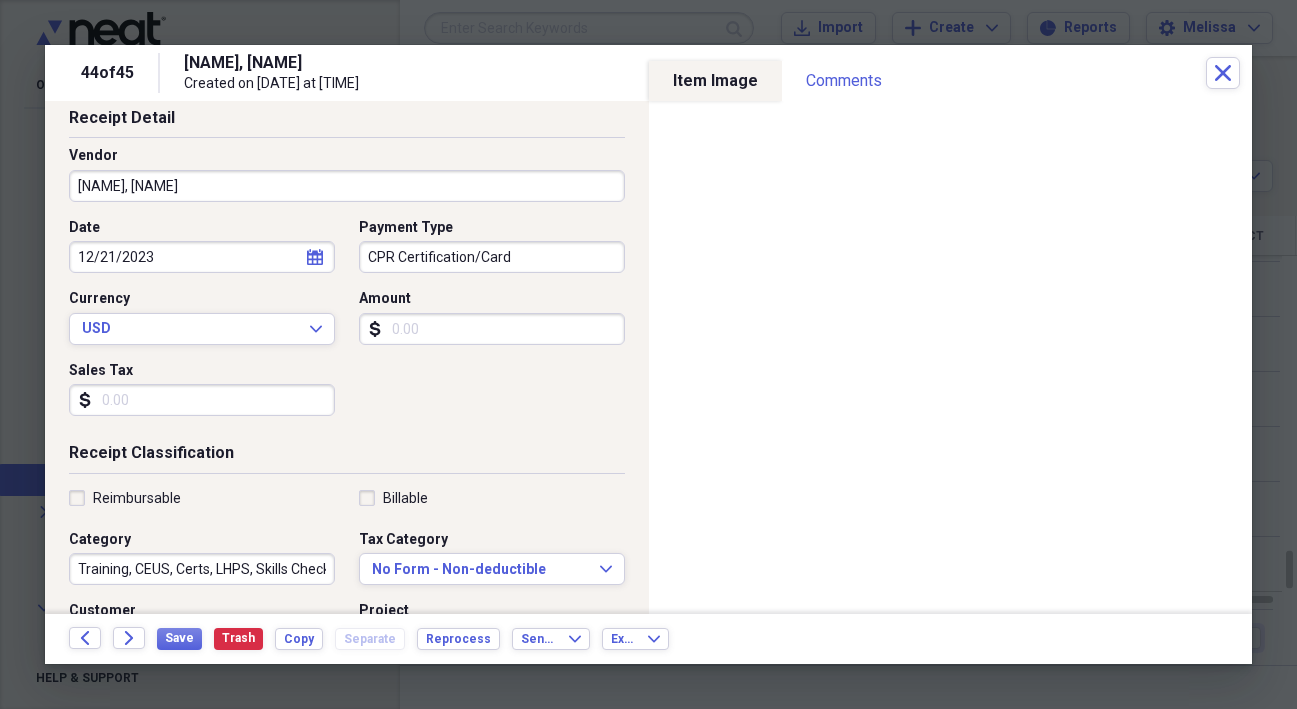 scroll, scrollTop: 104, scrollLeft: 0, axis: vertical 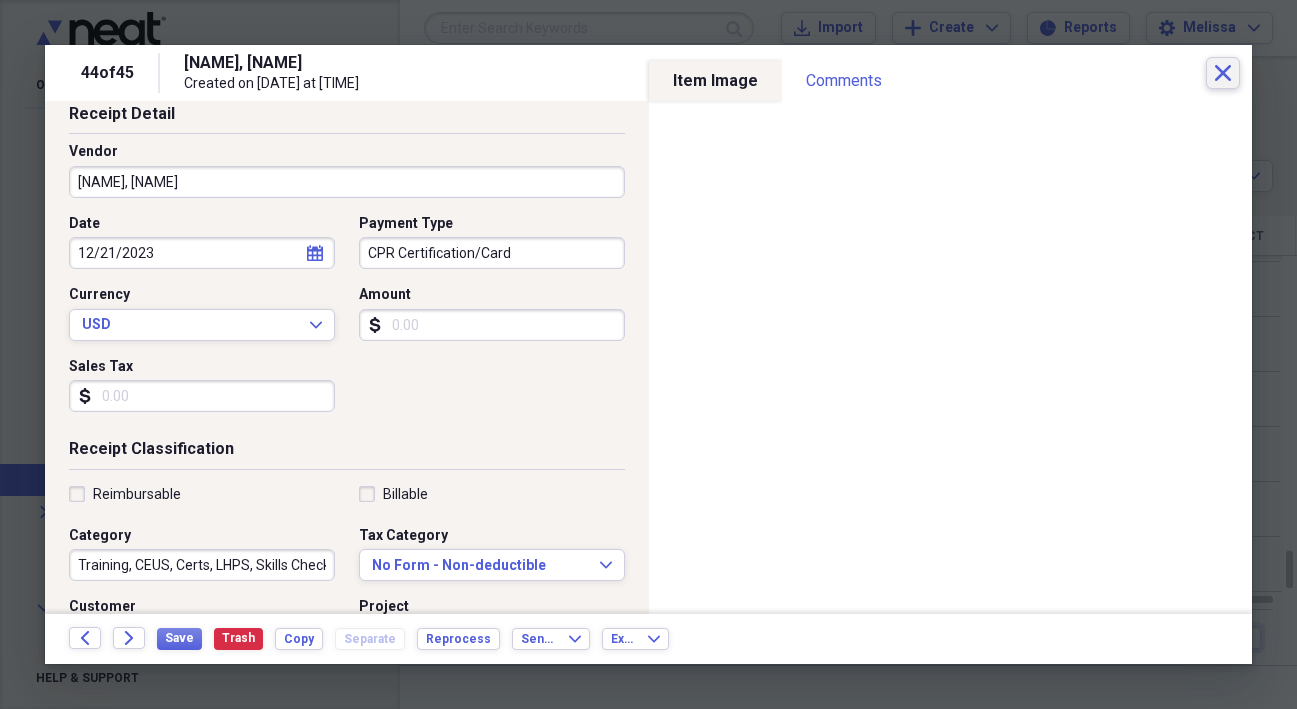 click 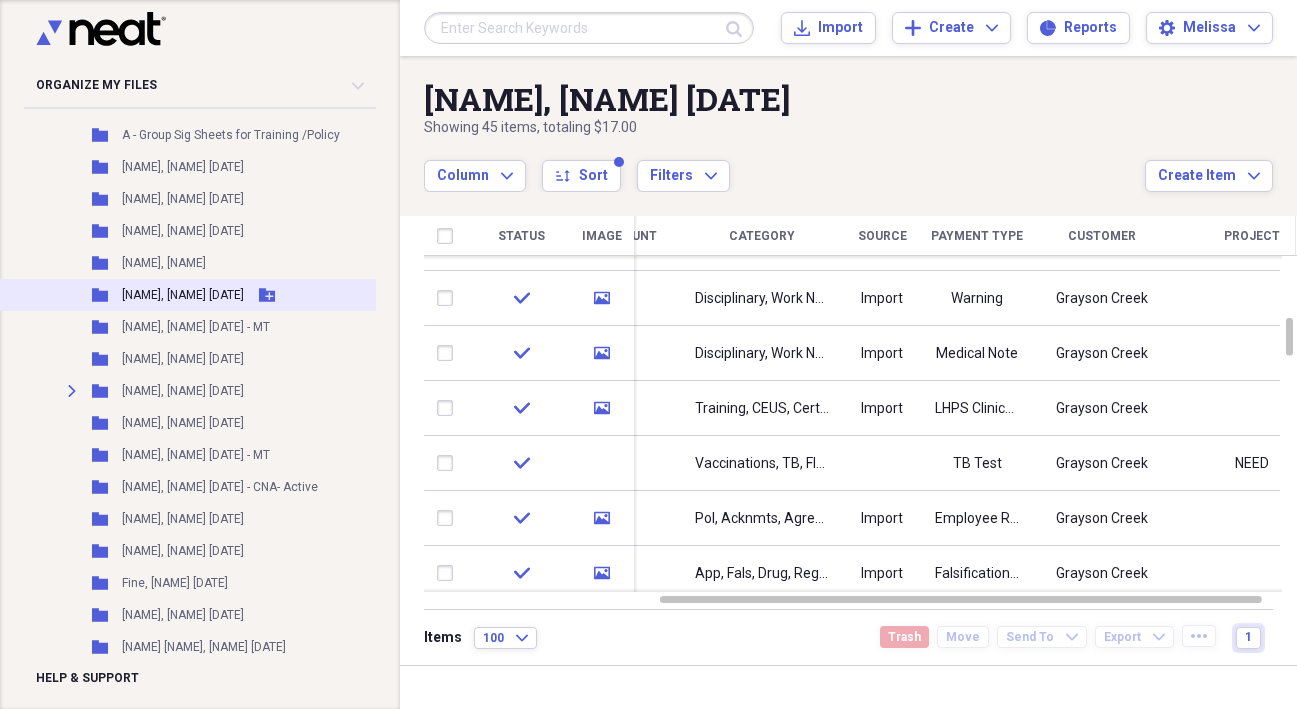 scroll, scrollTop: 306, scrollLeft: 0, axis: vertical 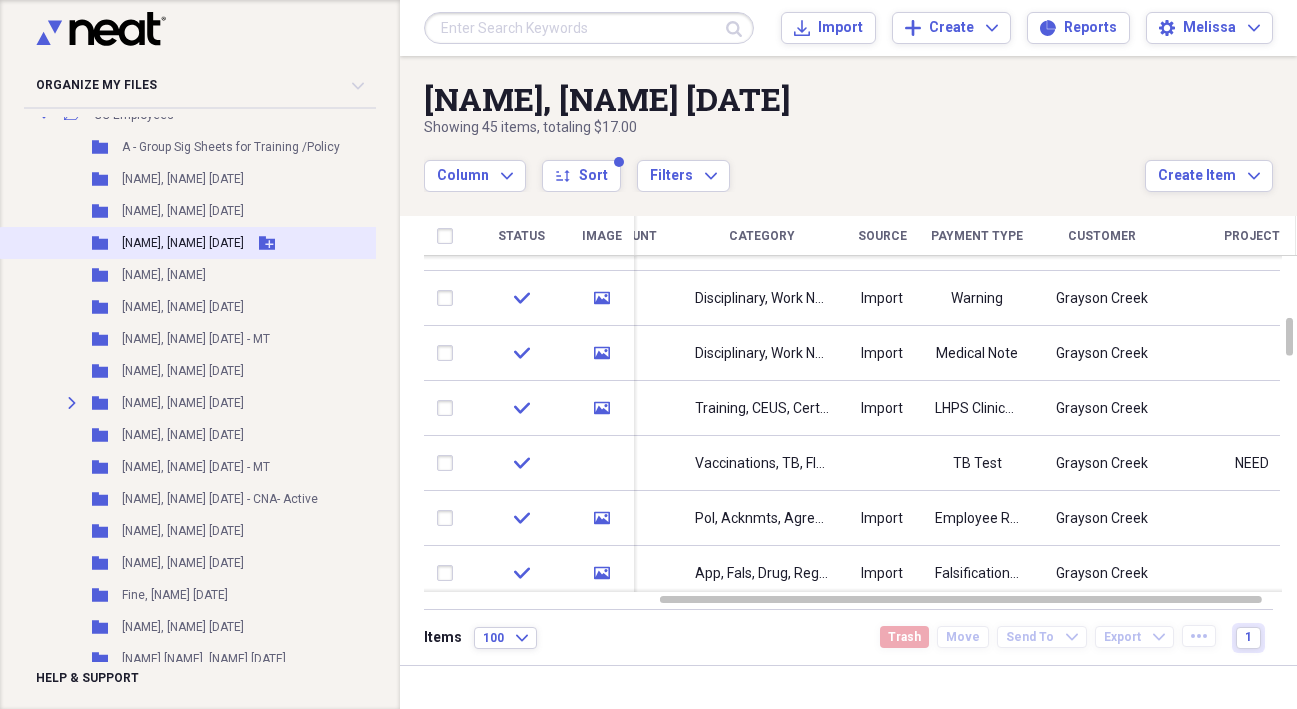 click on "Folder [NAME], [NAME] [DATE] Add Folder" at bounding box center [219, 243] 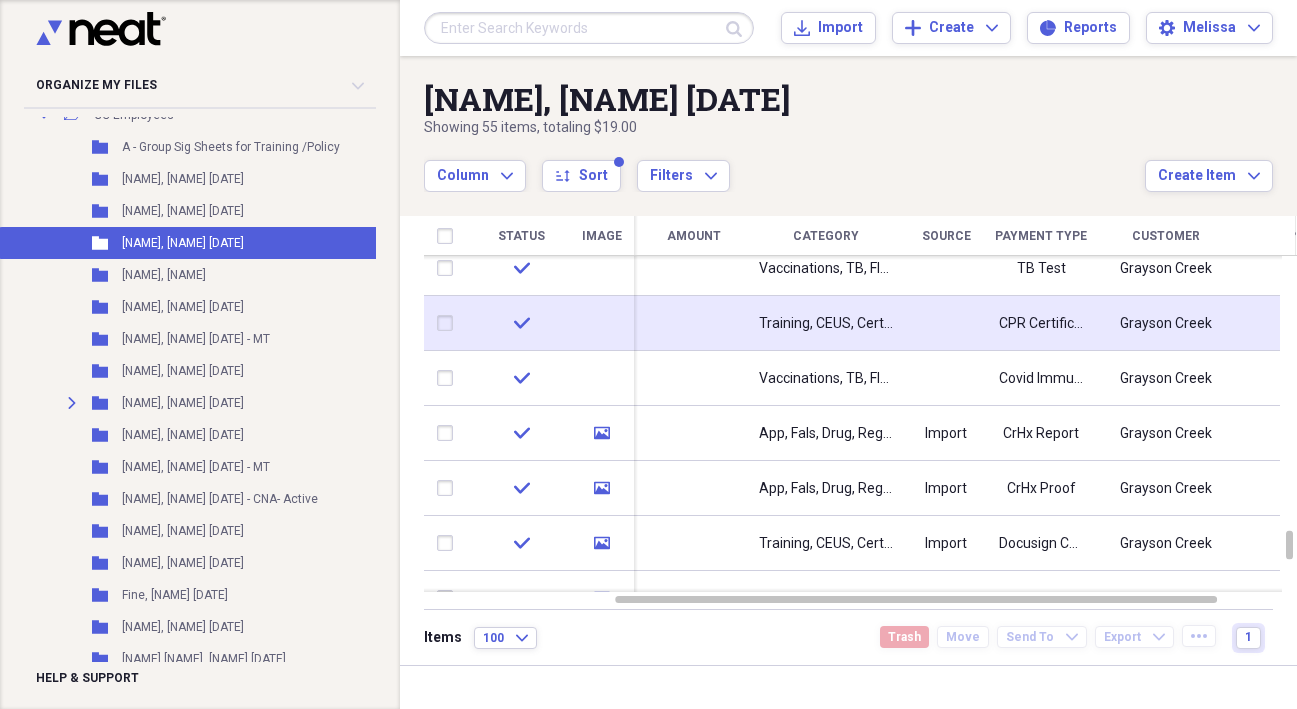 click on "Training, CEUS, Certs, LHPS, Skills Checklists" at bounding box center (826, 323) 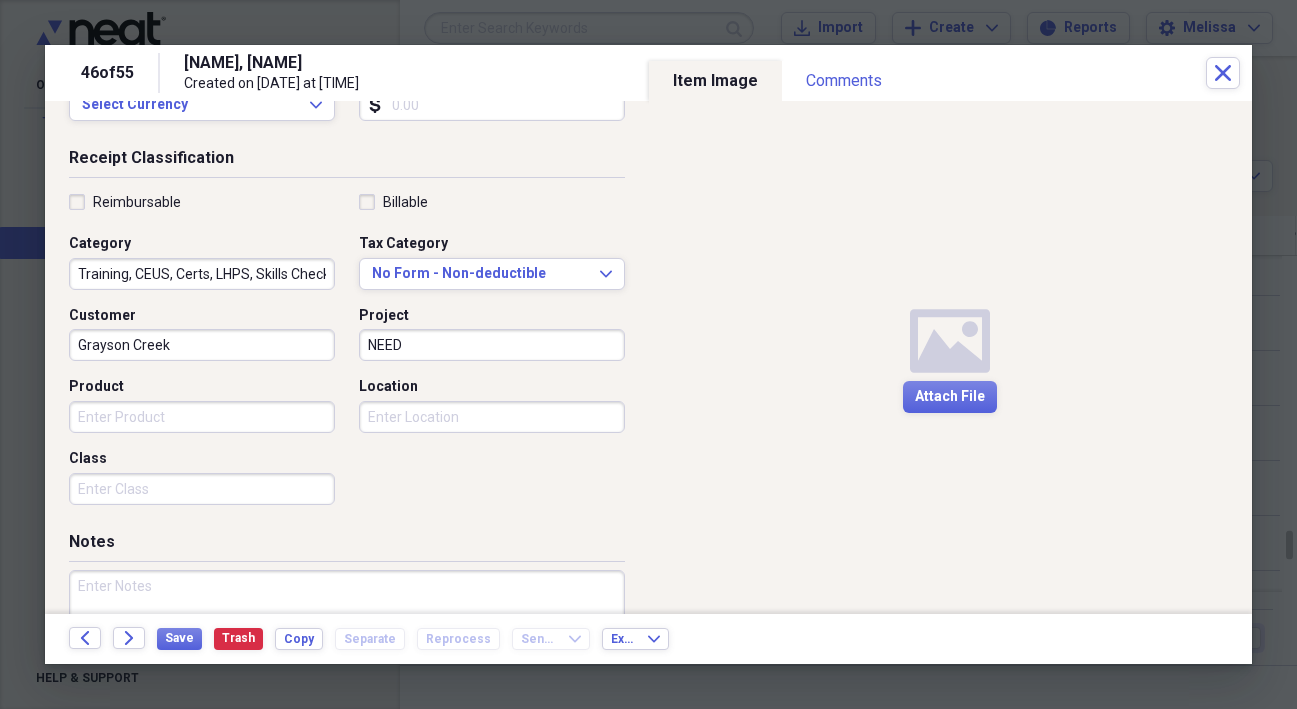 scroll, scrollTop: 436, scrollLeft: 0, axis: vertical 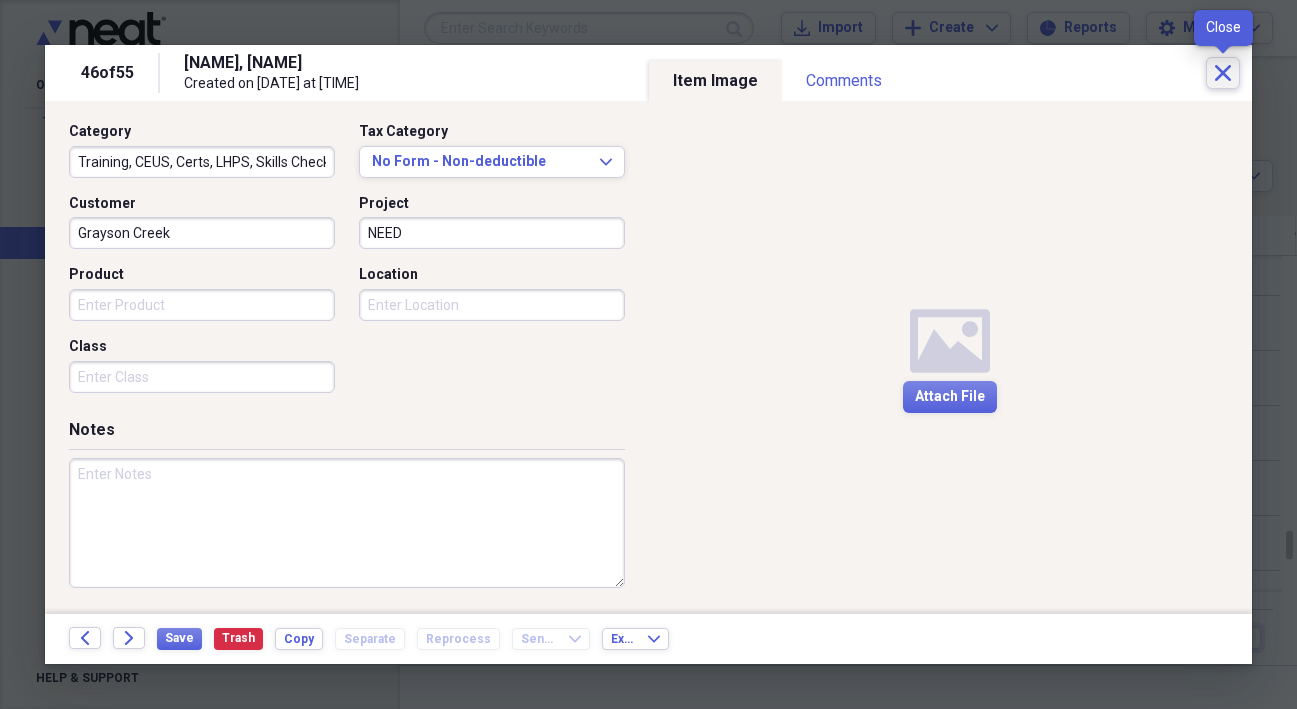 click on "Close" 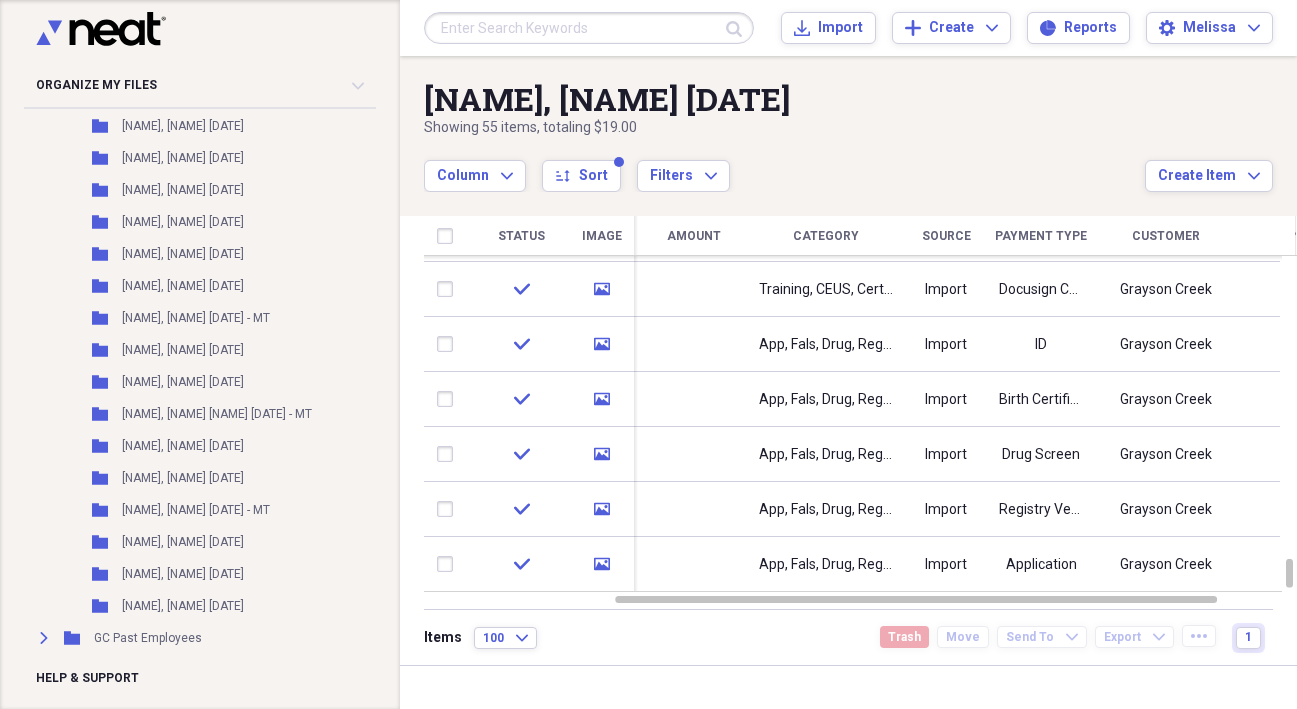 scroll, scrollTop: 1040, scrollLeft: 0, axis: vertical 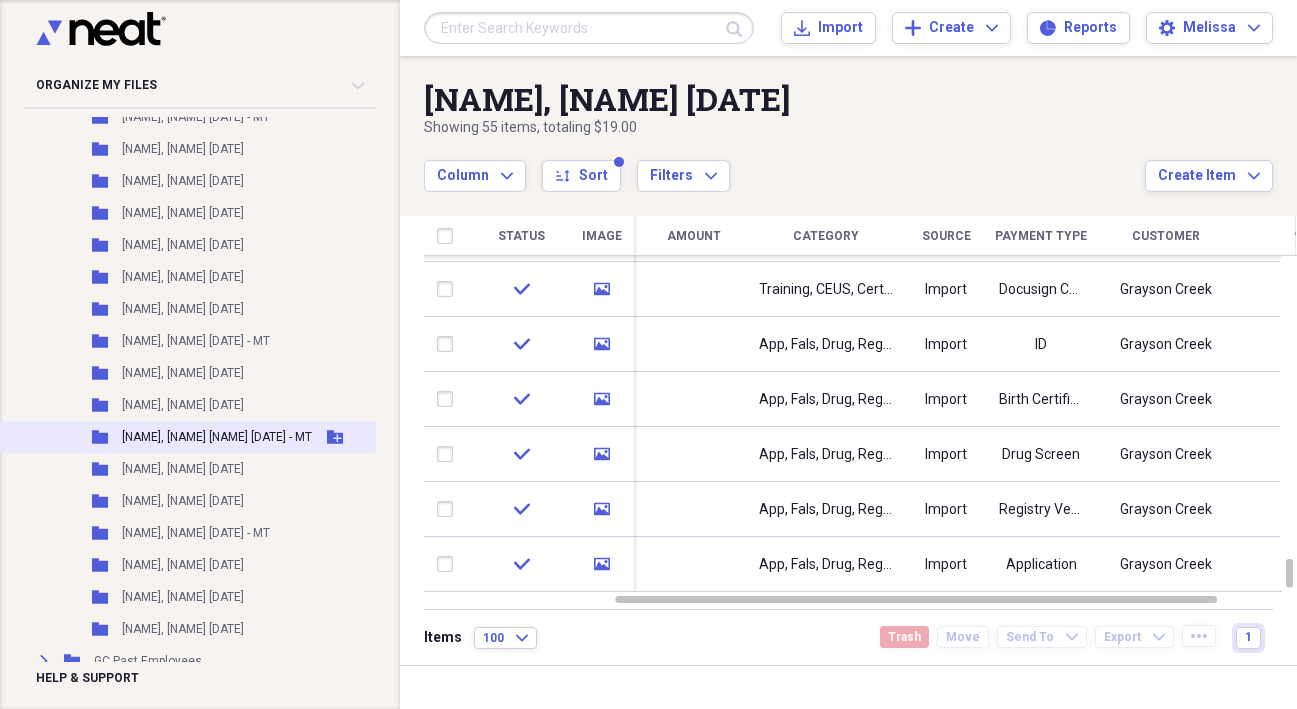 click on "[NAME], [NAME] [NAME] [DATE] - MT" at bounding box center (217, 437) 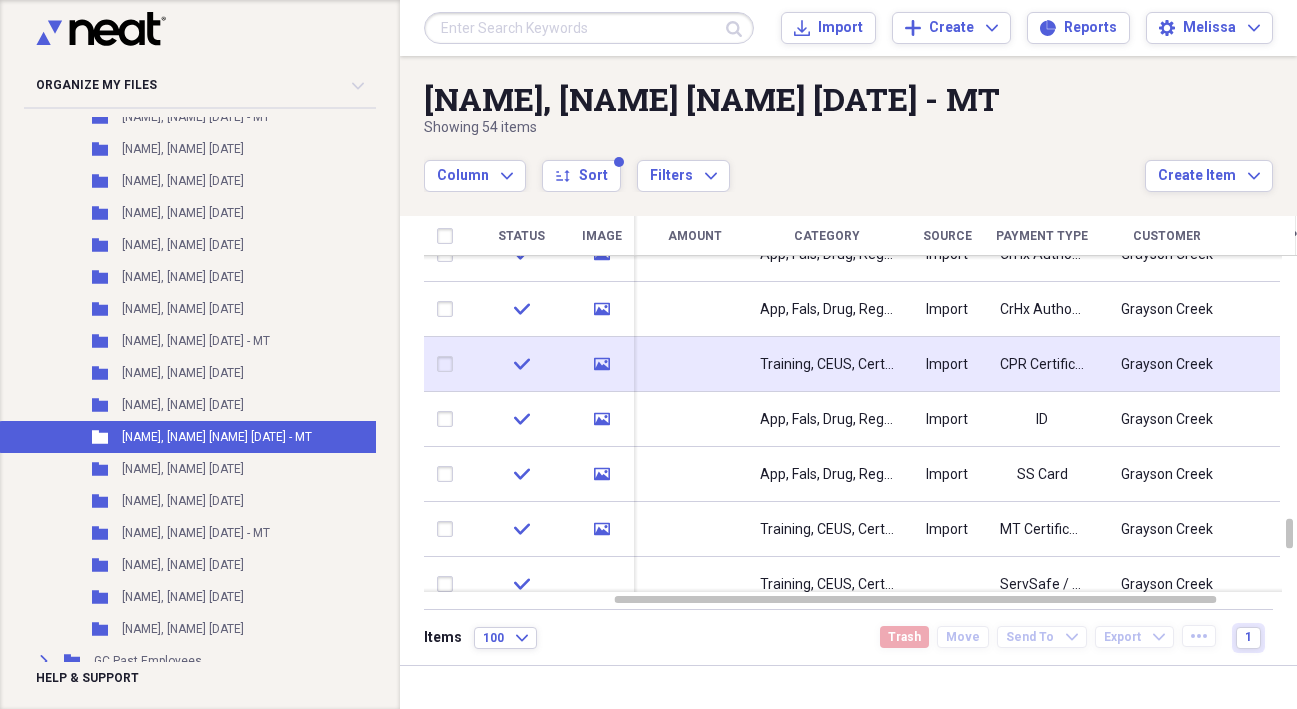 click on "CPR Certification/Card" at bounding box center (1042, 365) 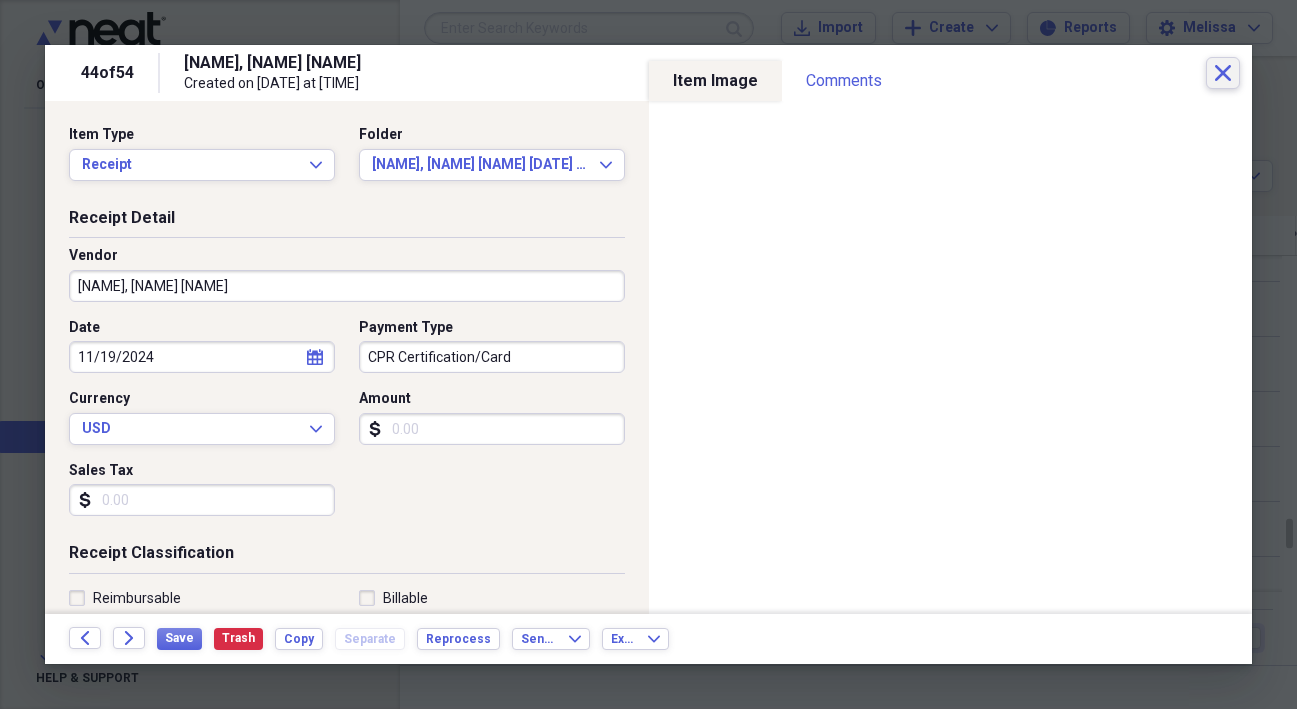 click on "Close" 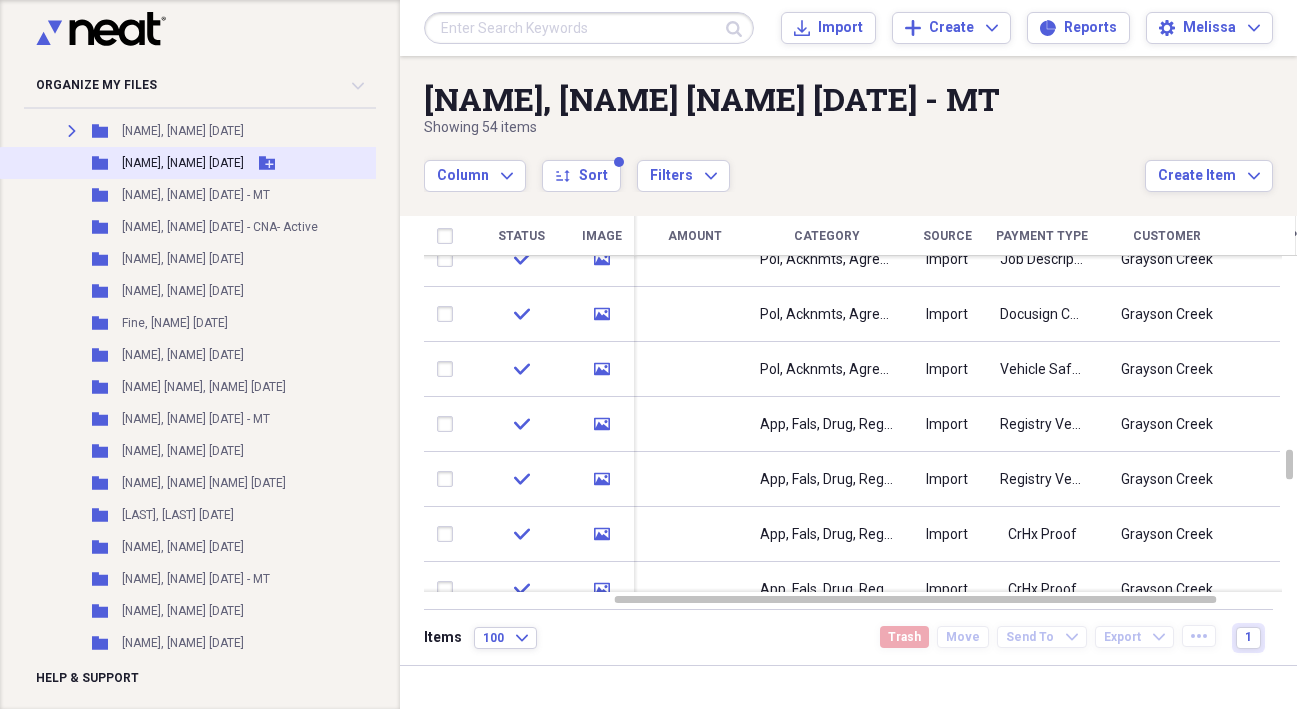 scroll, scrollTop: 581, scrollLeft: 0, axis: vertical 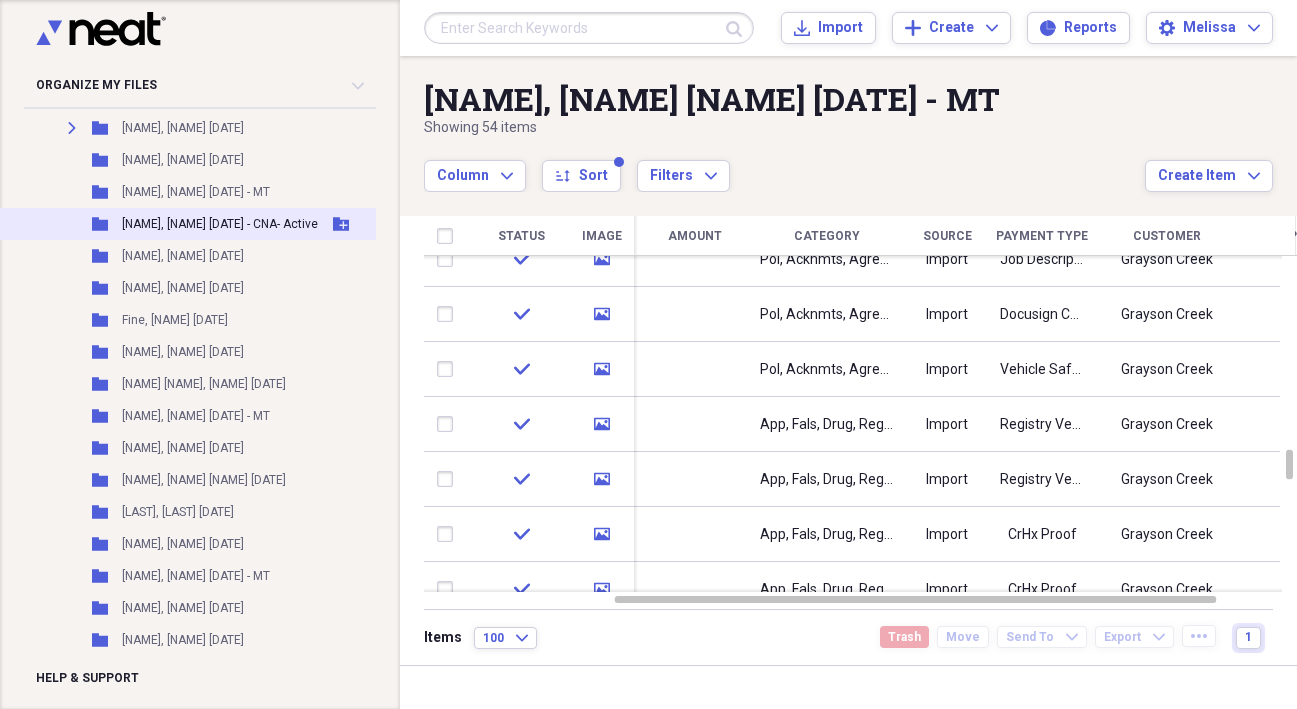 click on "[NAME], [NAME] [DATE] - CNA- Active" at bounding box center [220, 224] 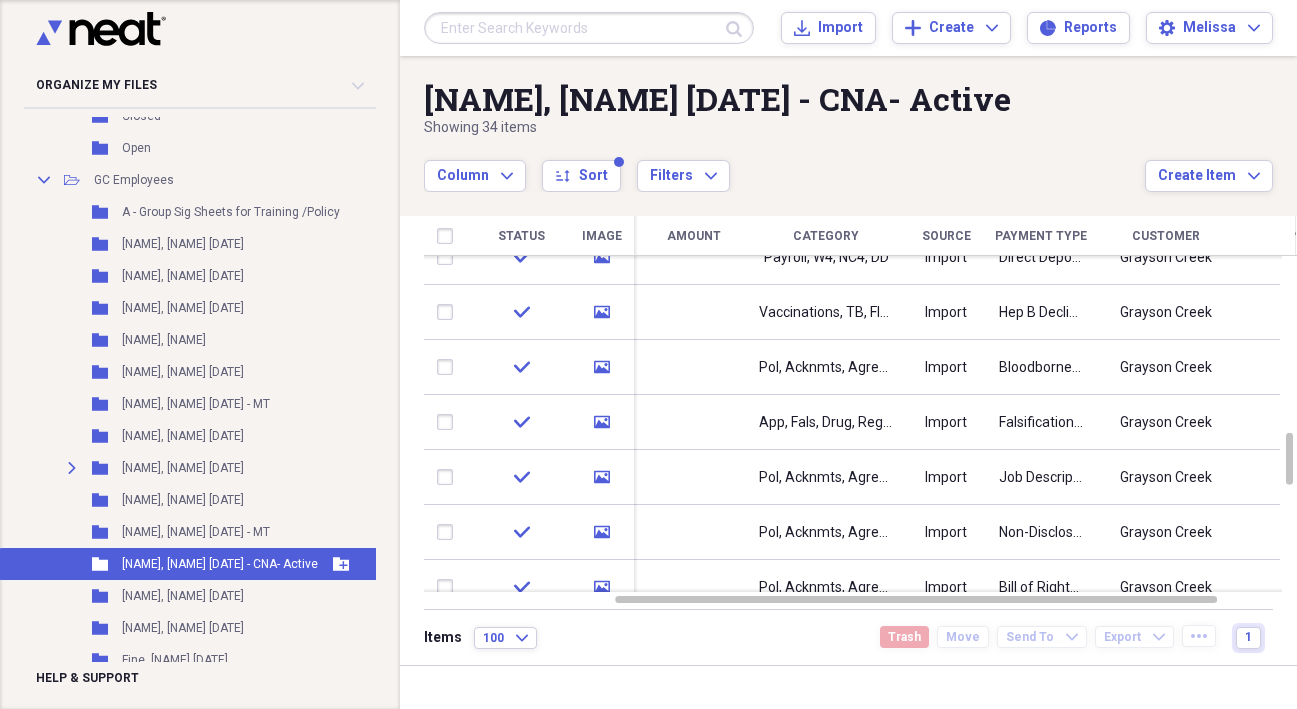 scroll, scrollTop: 213, scrollLeft: 0, axis: vertical 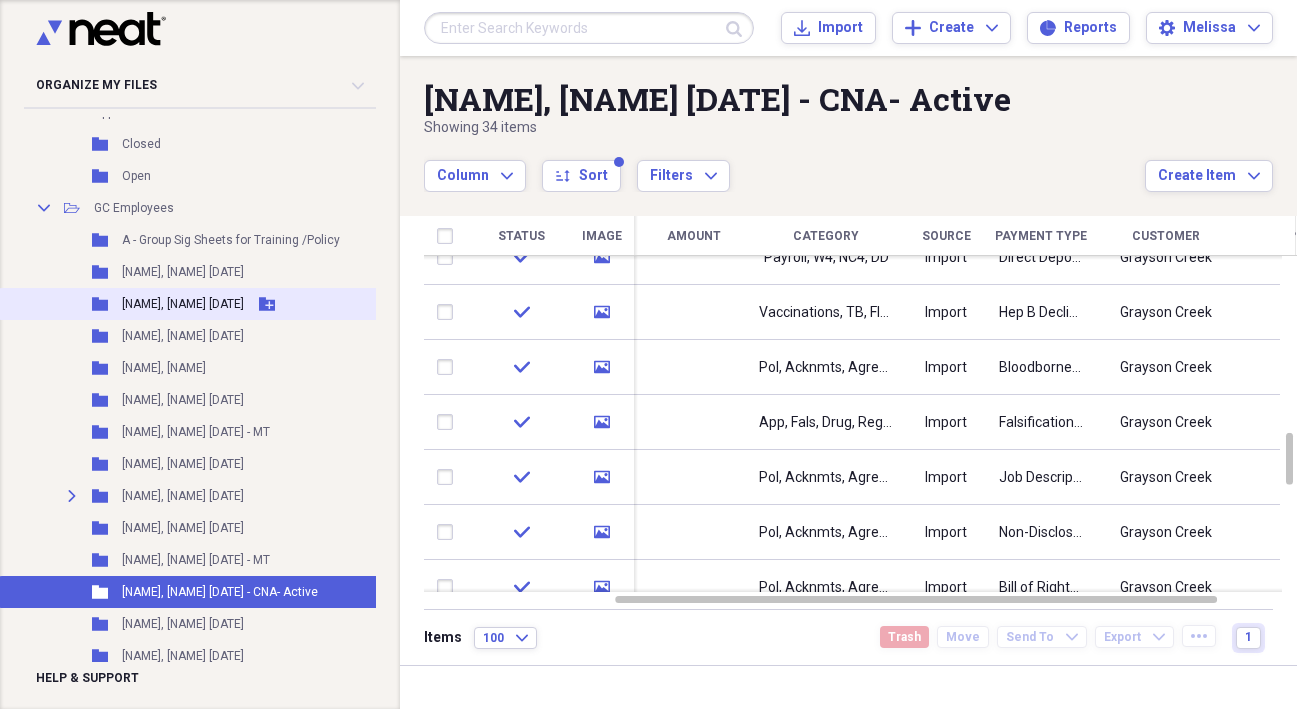 click on "[NAME], [NAME] [DATE]" at bounding box center [183, 304] 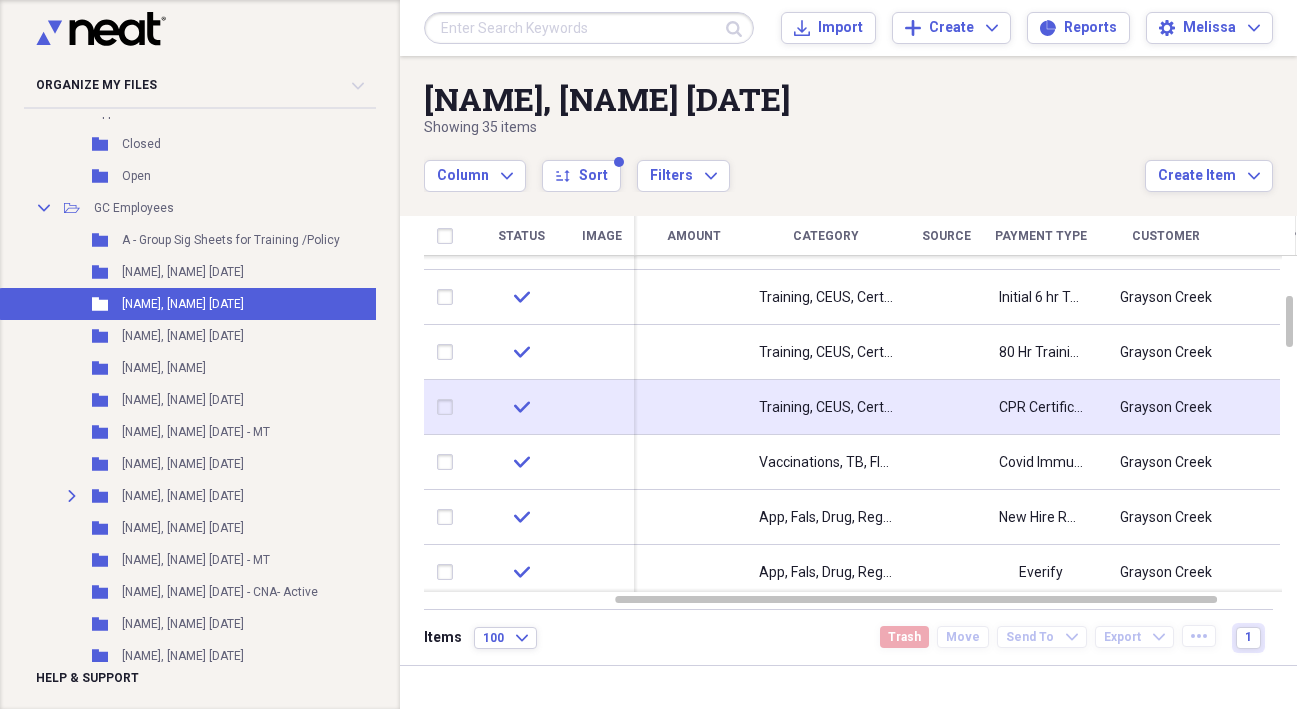 click on "Training, CEUS, Certs, LHPS, Skills Checklists" at bounding box center [826, 408] 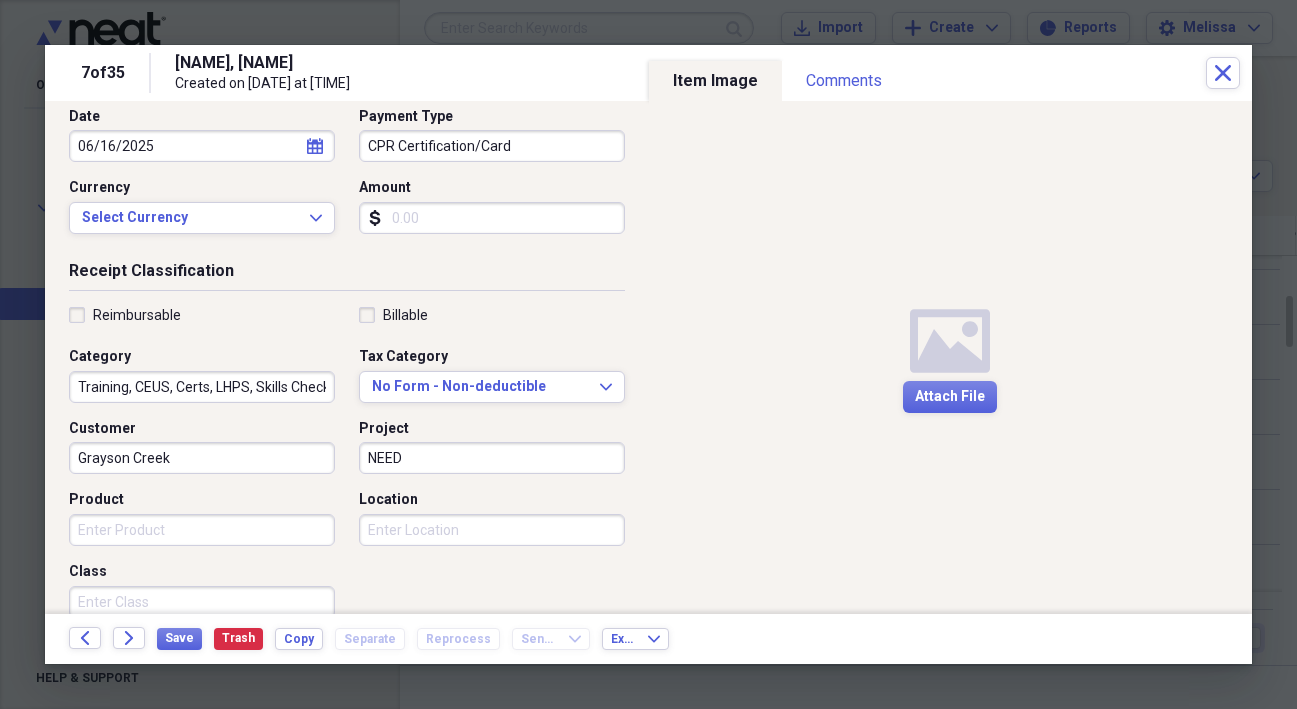 scroll, scrollTop: 220, scrollLeft: 0, axis: vertical 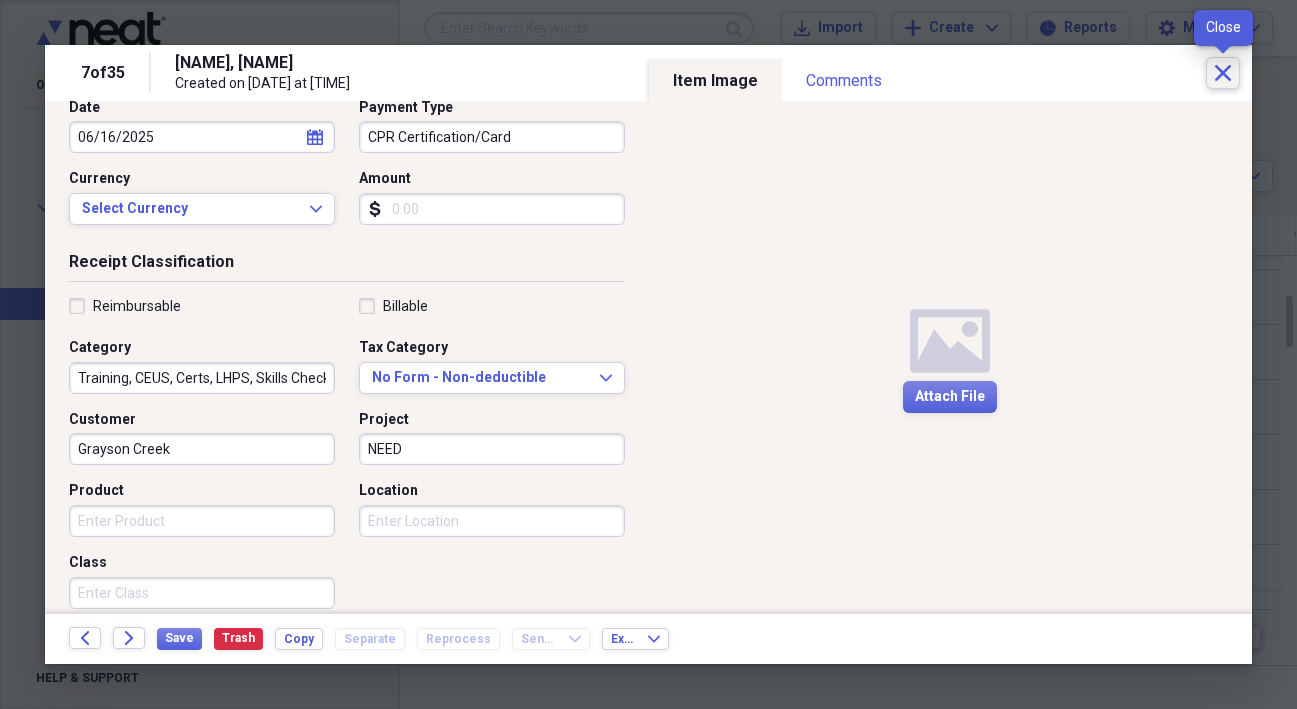click 